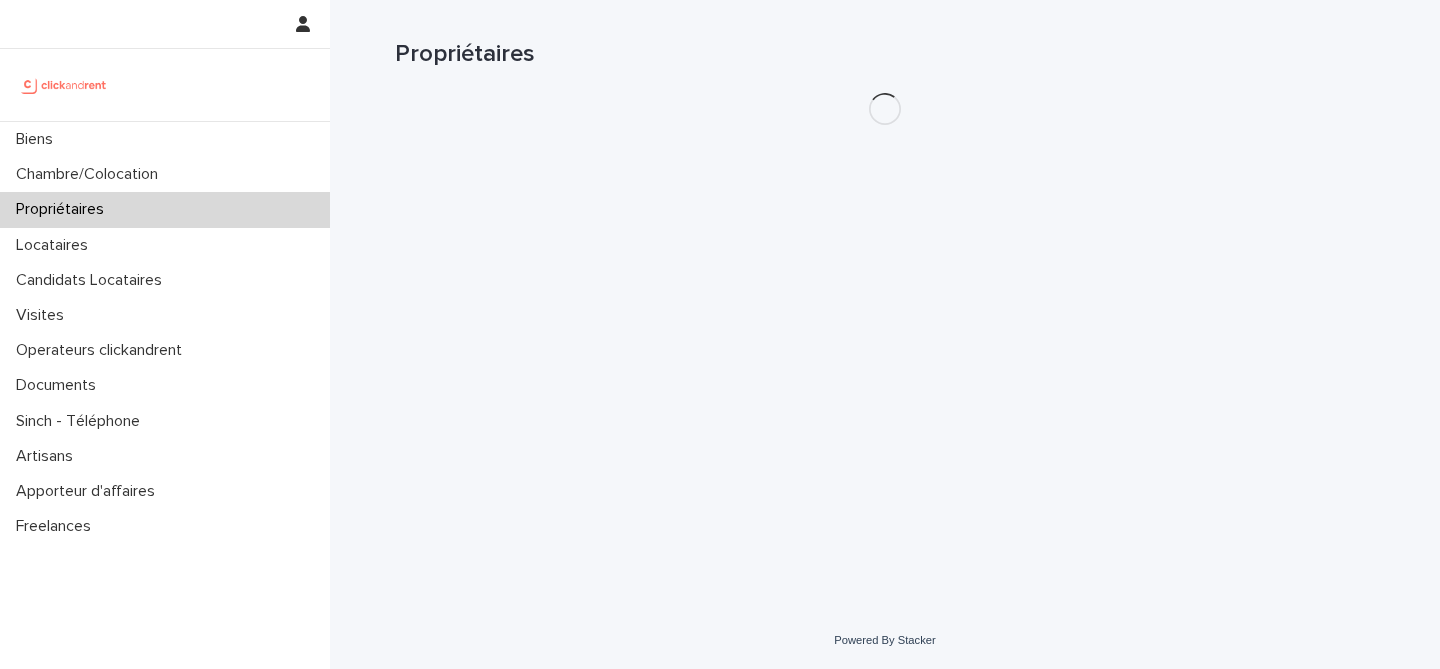 scroll, scrollTop: 0, scrollLeft: 0, axis: both 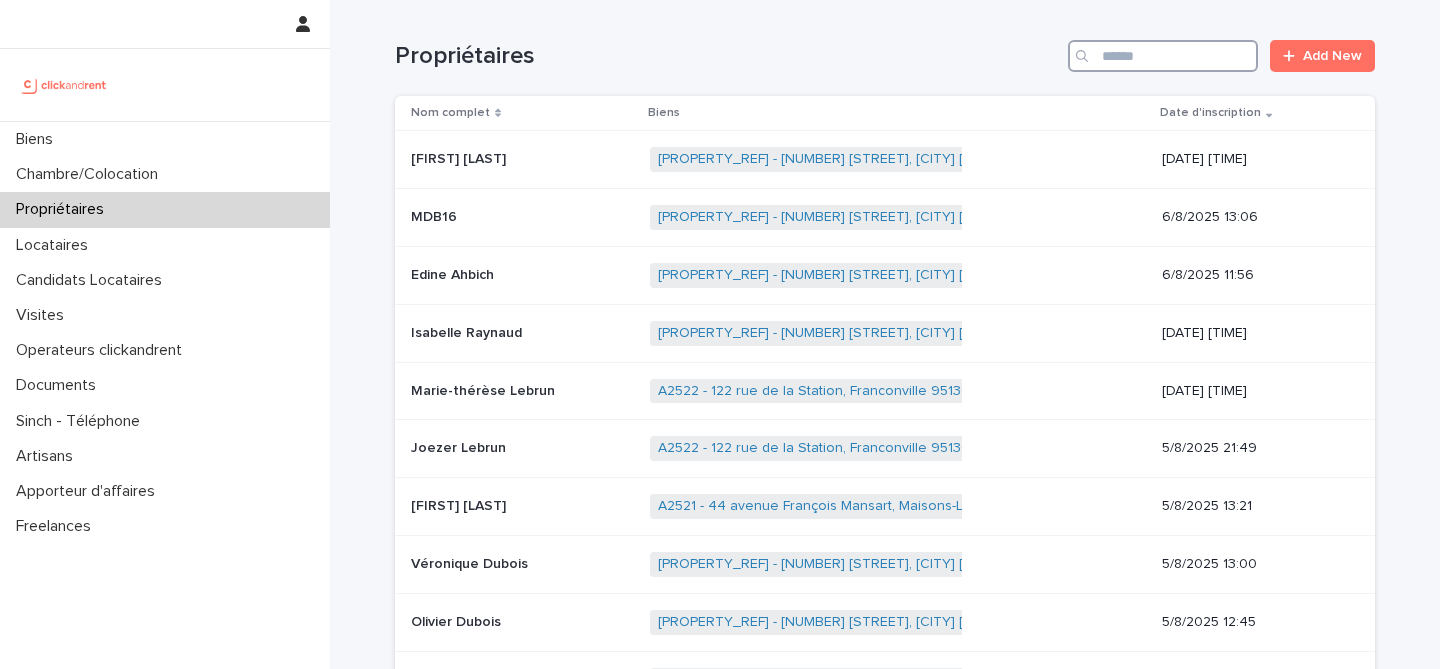 click at bounding box center (1163, 56) 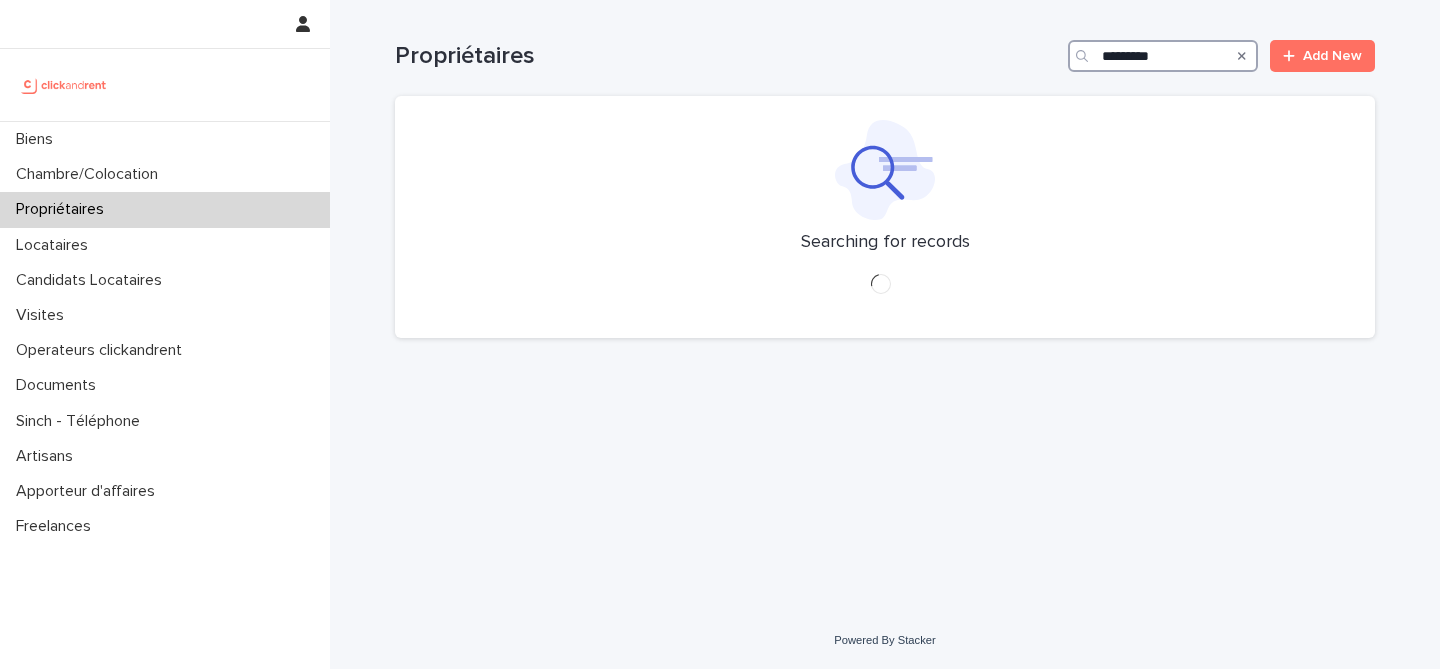 type on "**********" 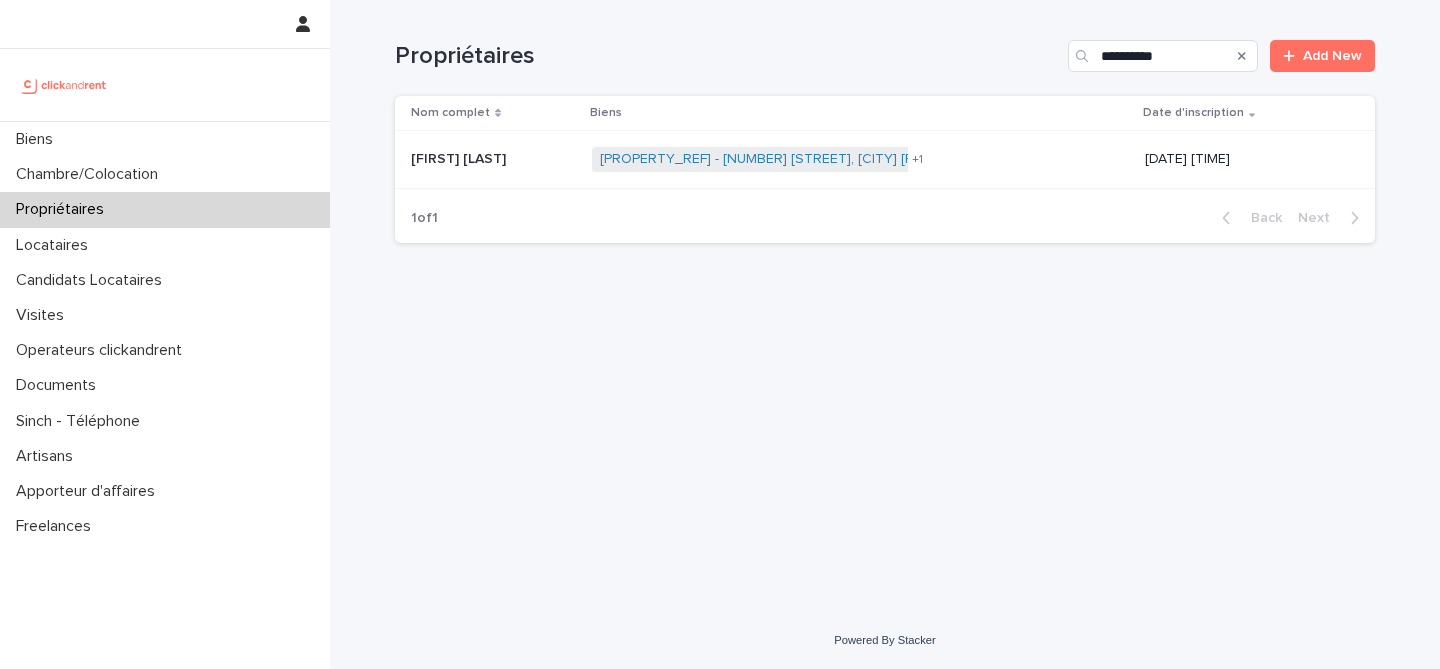 click on "[FIRST] [LAST] [FIRST] [LAST]" at bounding box center [489, 160] 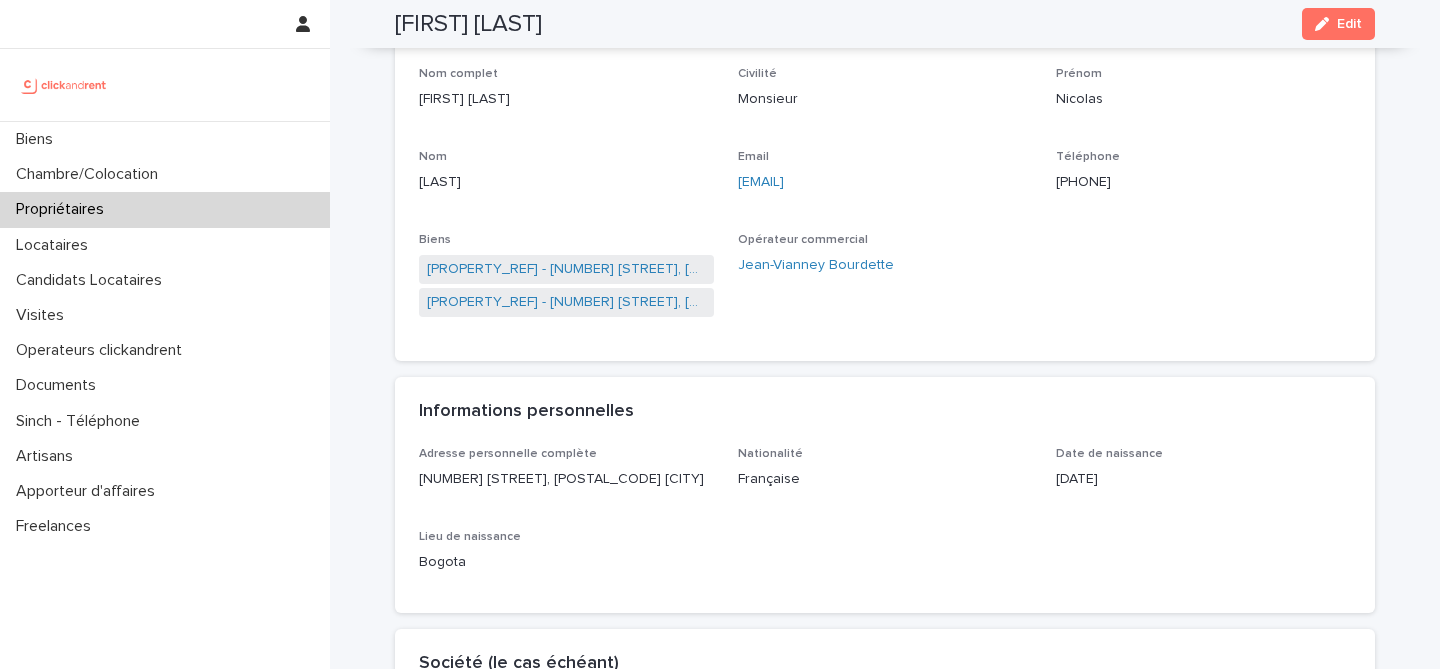 scroll, scrollTop: 0, scrollLeft: 0, axis: both 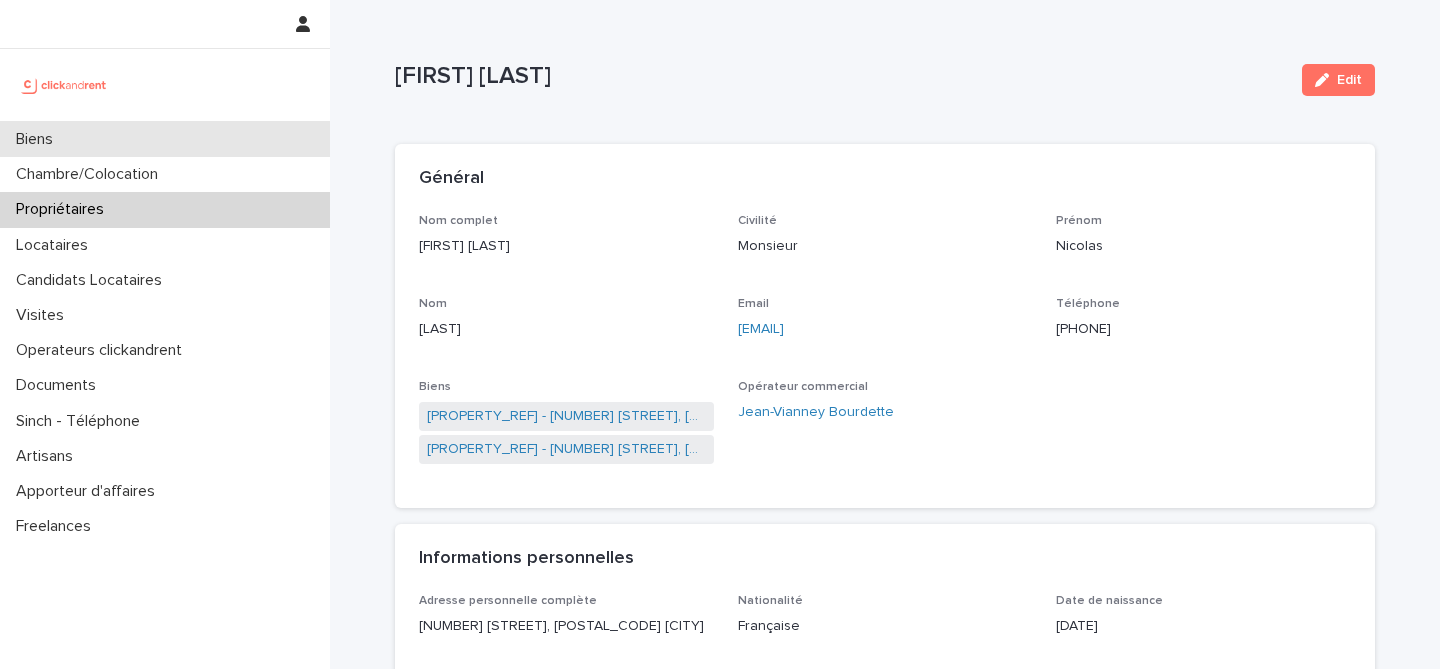 click on "Biens" at bounding box center [165, 139] 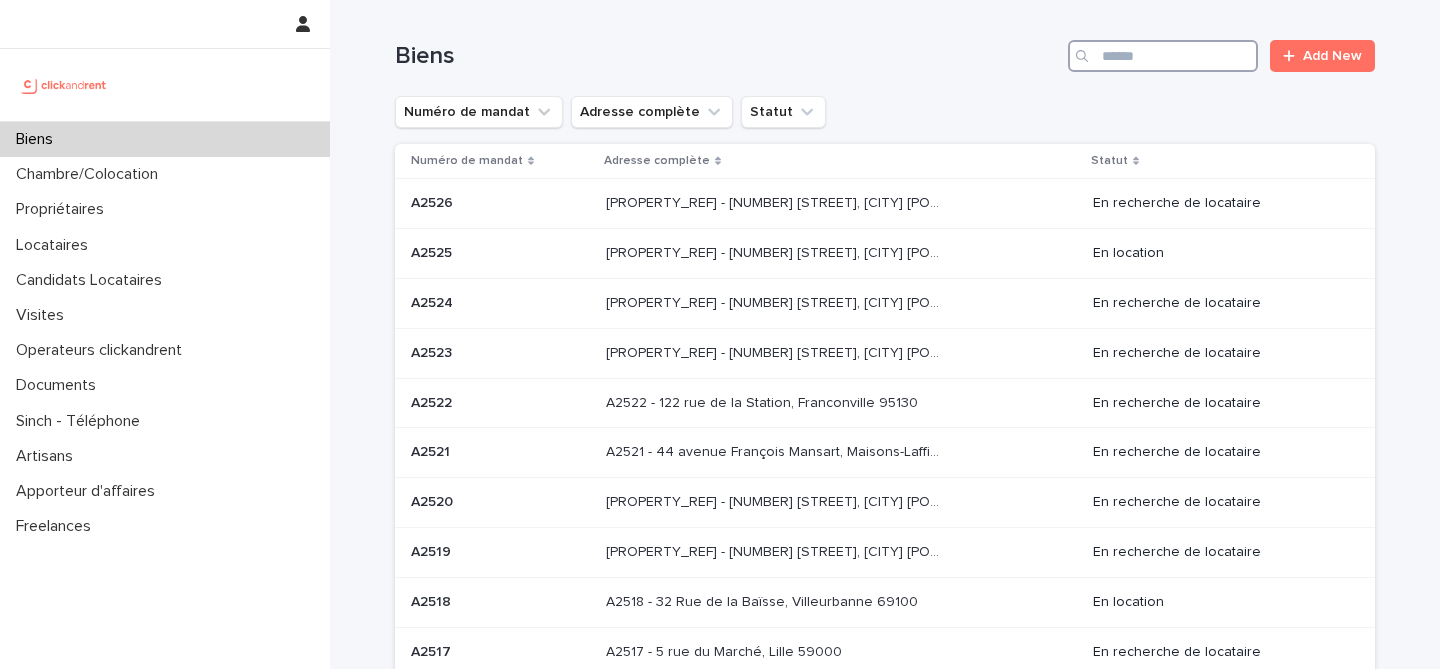 click at bounding box center (1163, 56) 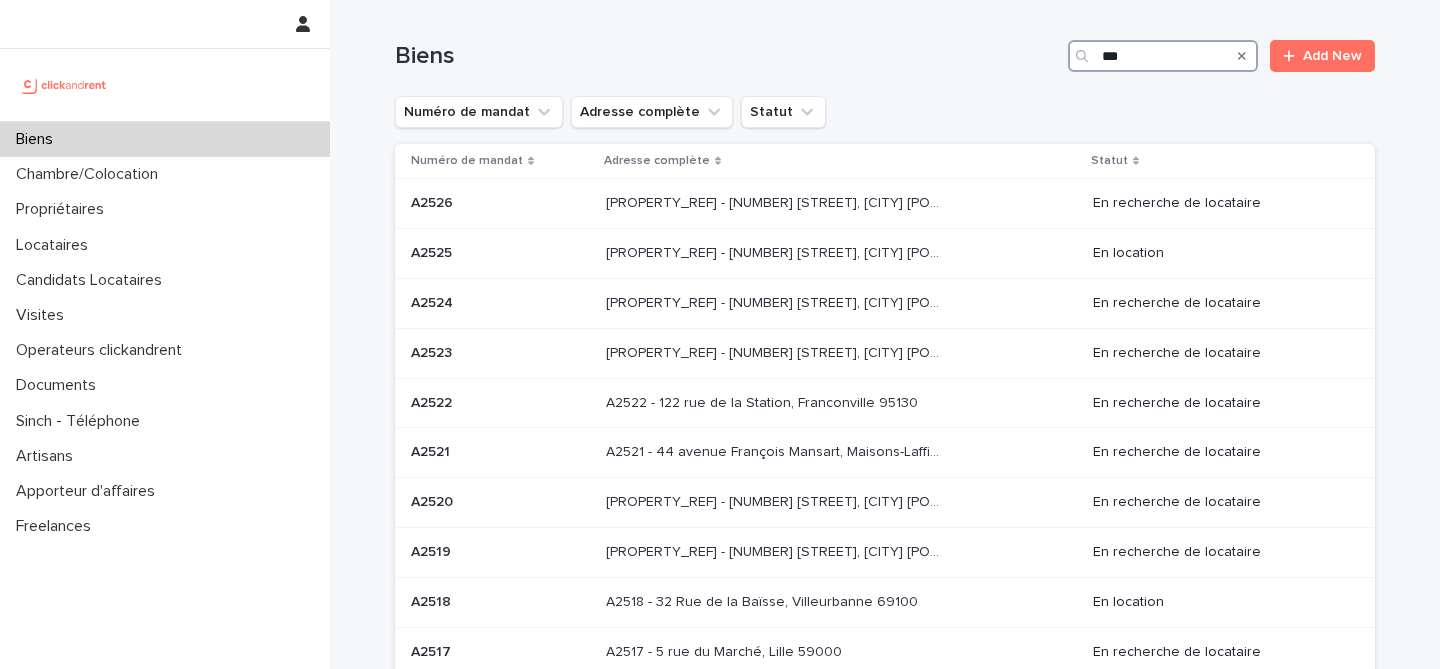 type on "****" 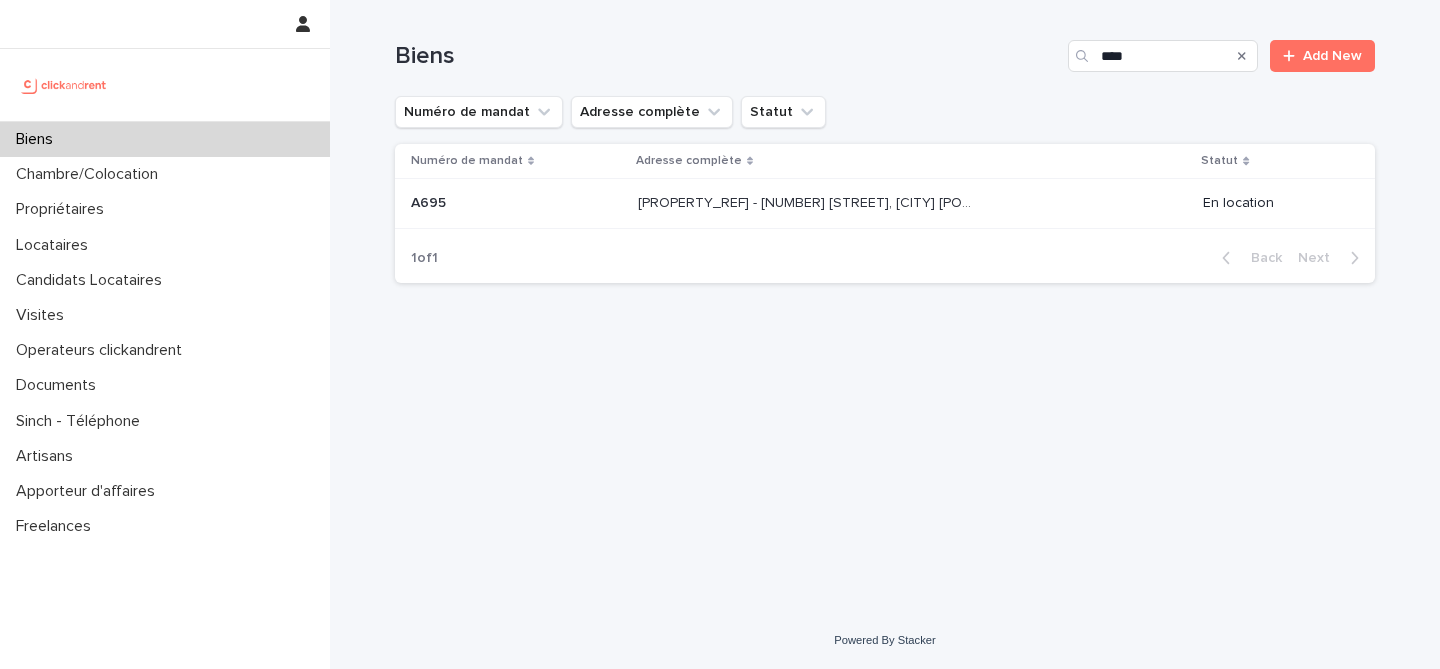 click on "[PROPERTY_REF] - [NUMBER] [STREET], [CITY] [POSTAL_CODE]" at bounding box center (806, 201) 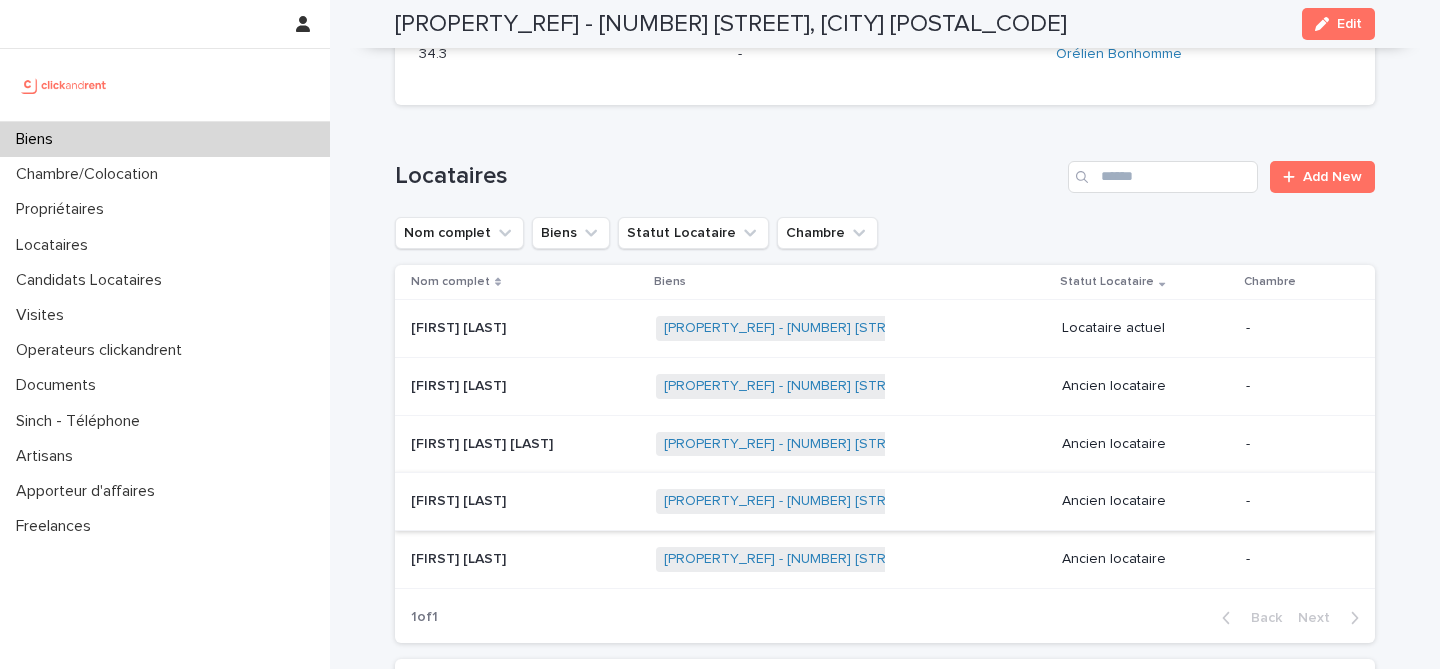 scroll, scrollTop: 630, scrollLeft: 0, axis: vertical 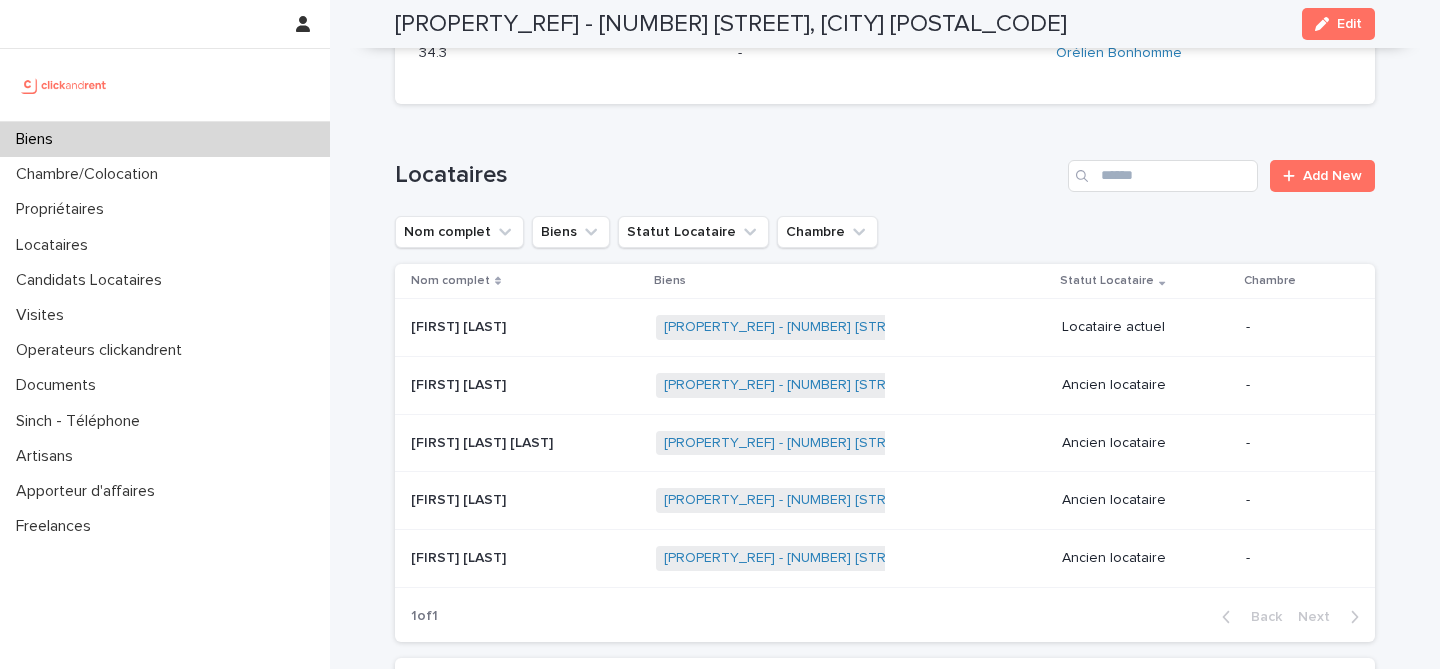 click on "[FIRST] [LAST] [FIRST] [LAST]" at bounding box center (525, 558) 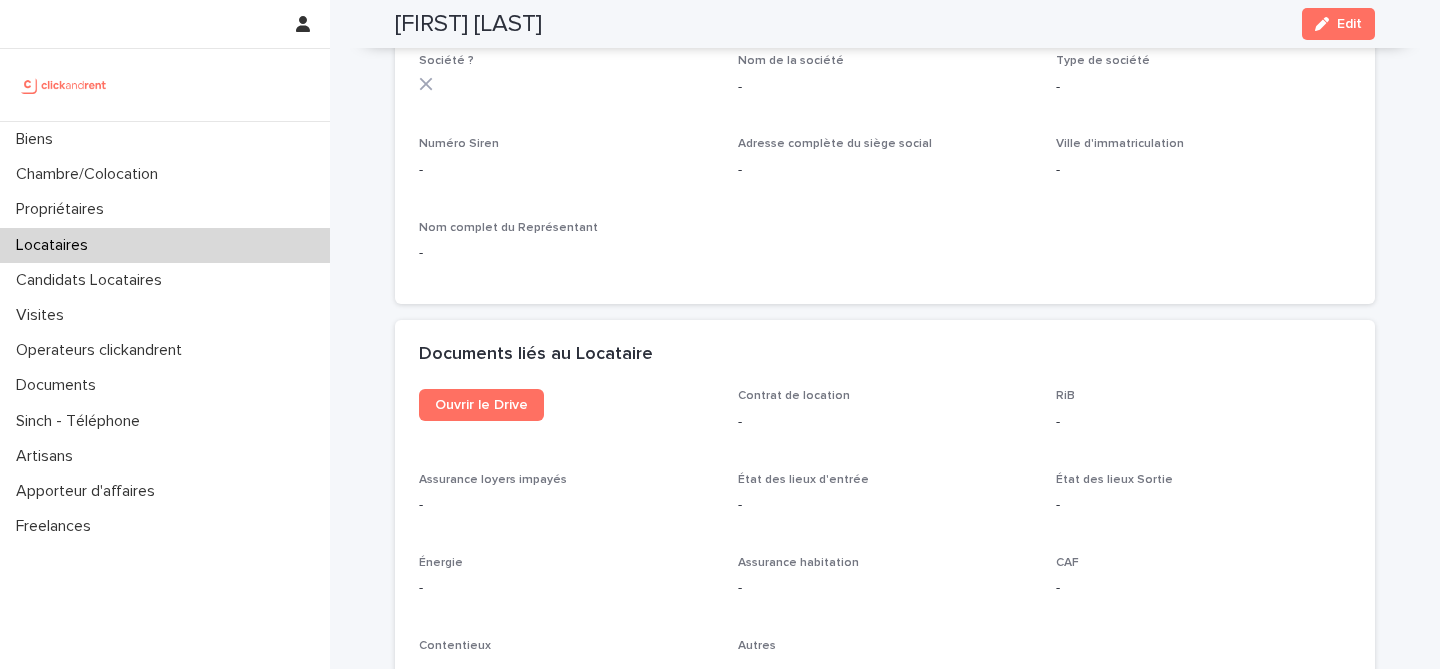 scroll, scrollTop: 1902, scrollLeft: 0, axis: vertical 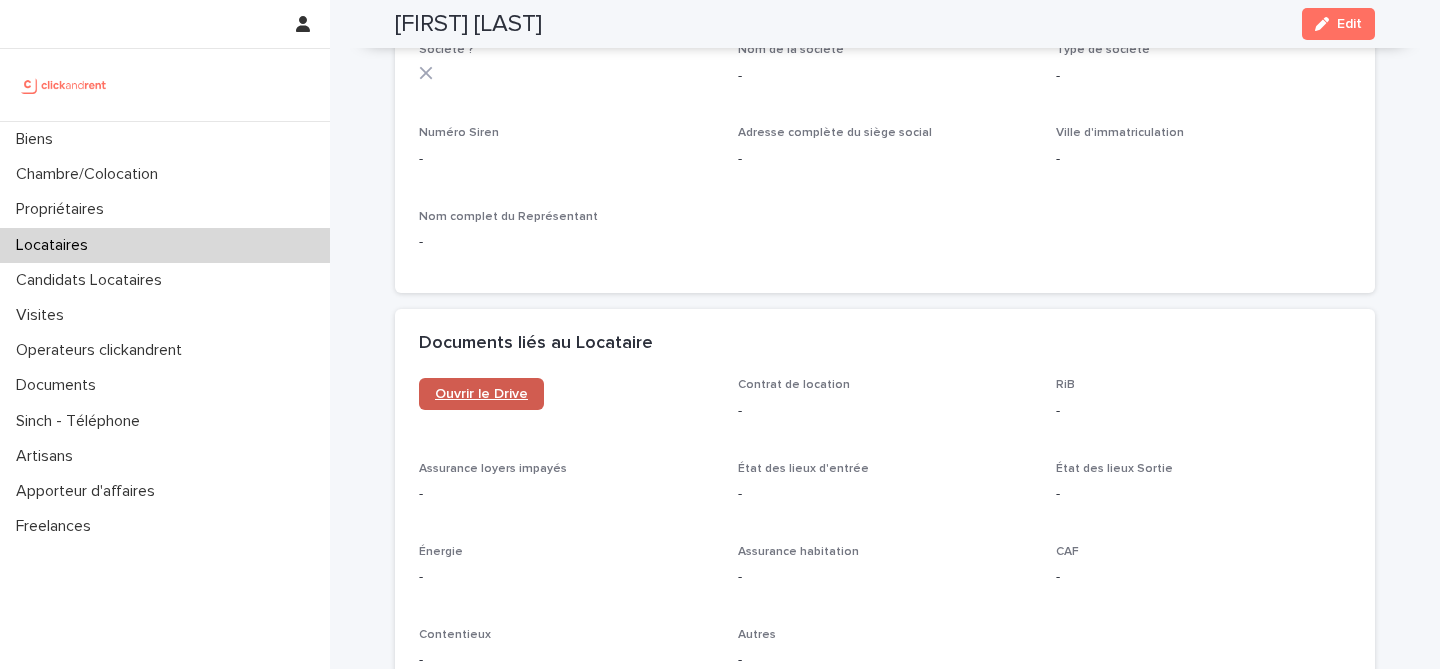 click on "Ouvrir le Drive" at bounding box center (481, 394) 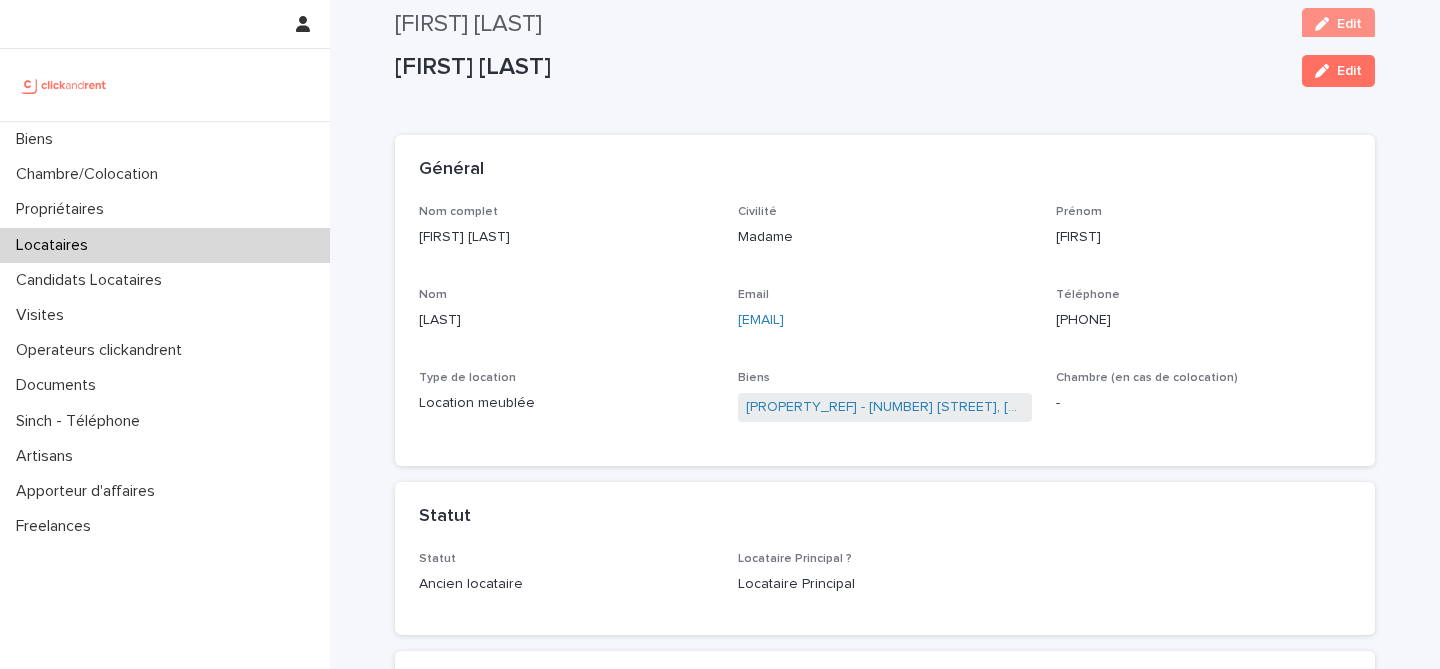 scroll, scrollTop: 8, scrollLeft: 0, axis: vertical 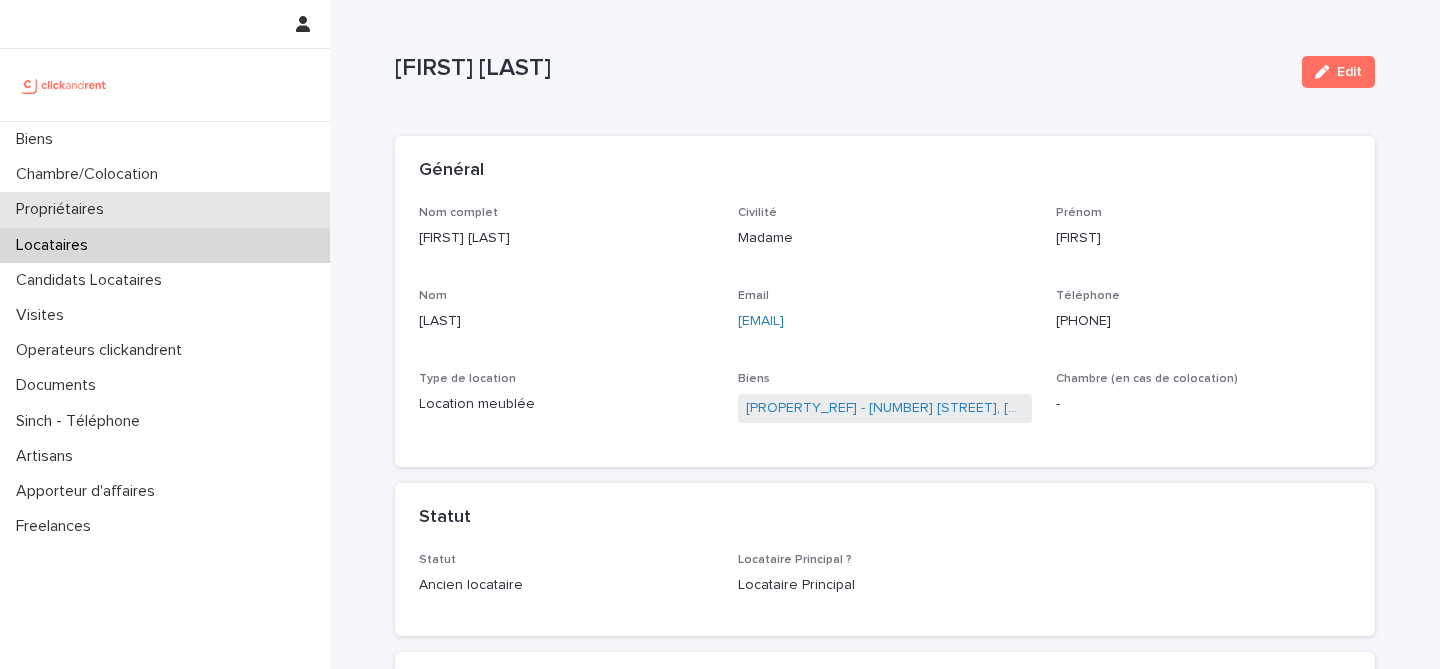 click on "Propriétaires" at bounding box center [64, 209] 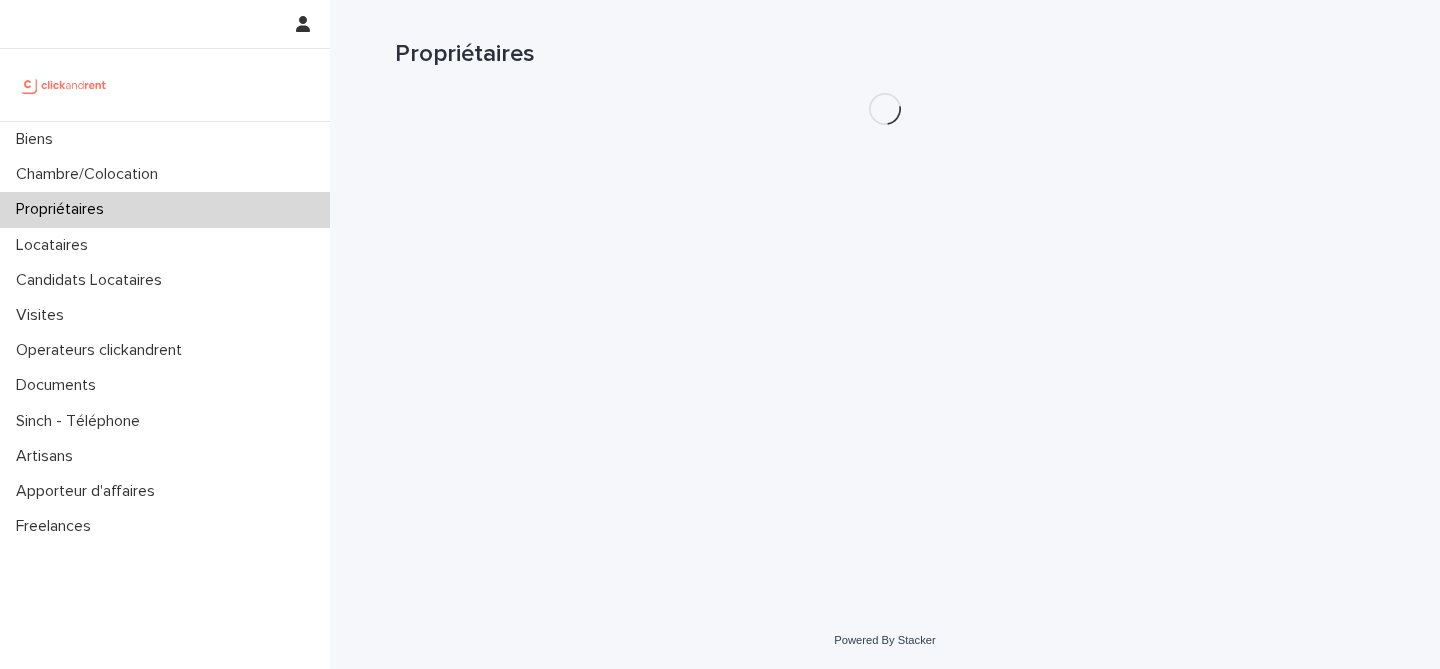 scroll, scrollTop: 0, scrollLeft: 0, axis: both 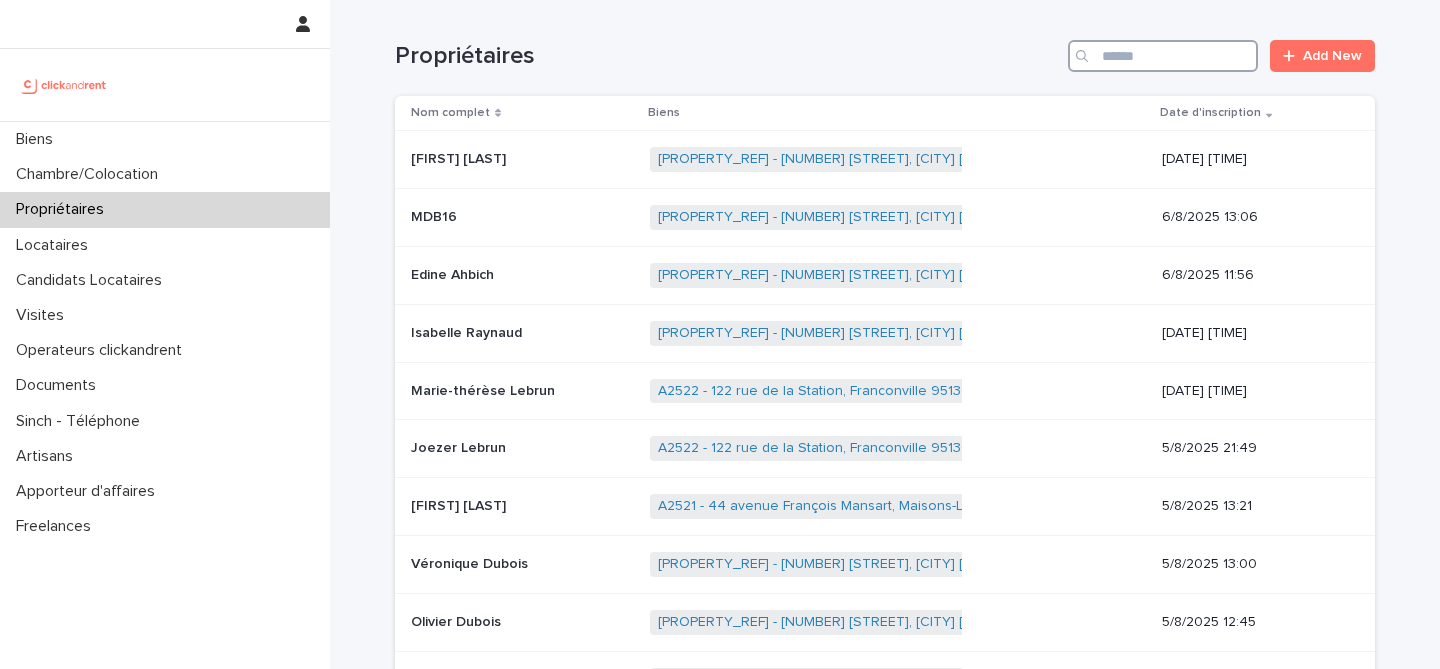 click at bounding box center [1163, 56] 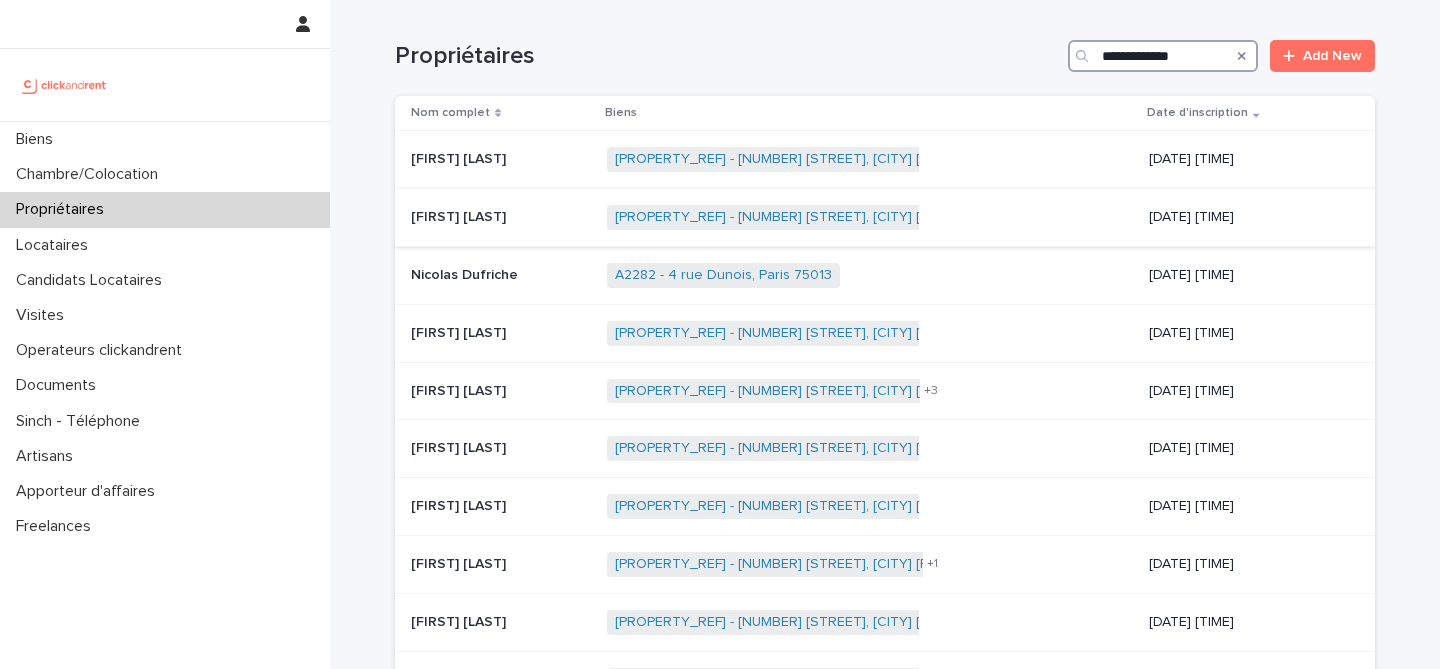 type on "**********" 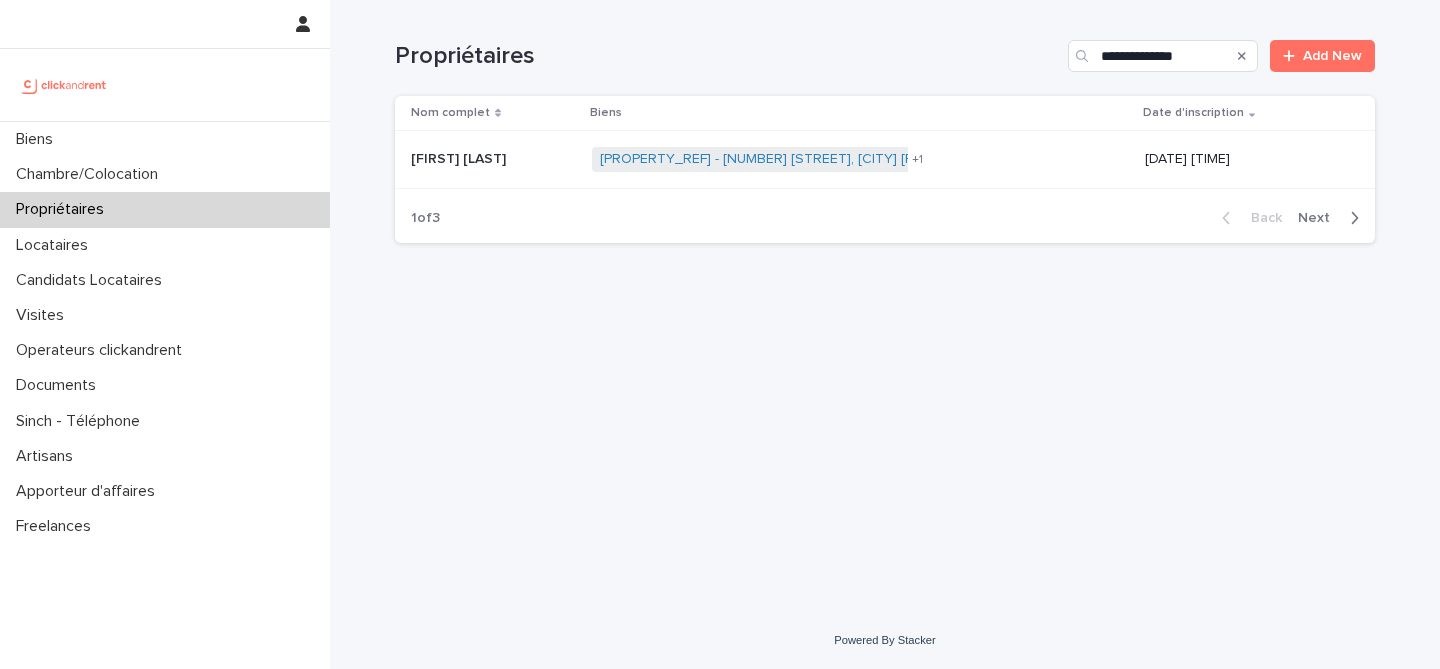 click on "[FIRST] [LAST] [FIRST] [LAST]" at bounding box center [489, 160] 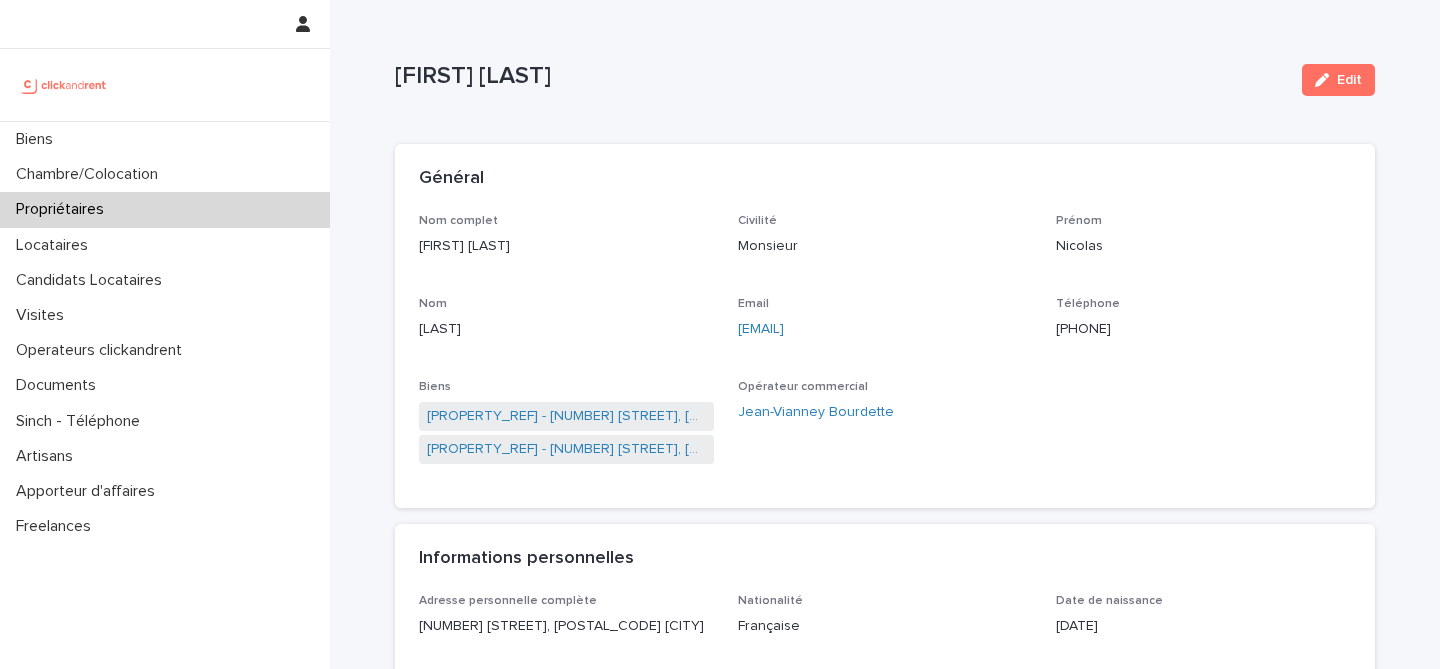 drag, startPoint x: 1173, startPoint y: 322, endPoint x: 1202, endPoint y: 323, distance: 29.017237 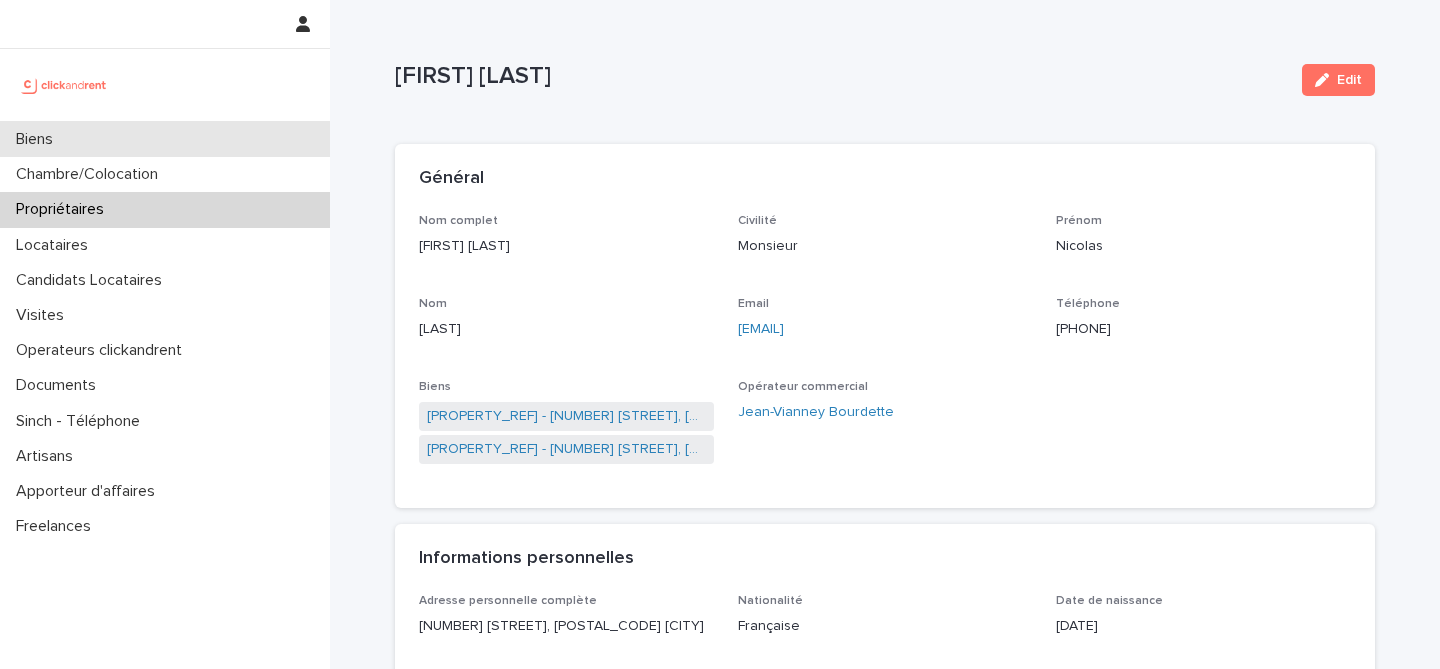 click on "Biens" at bounding box center [165, 139] 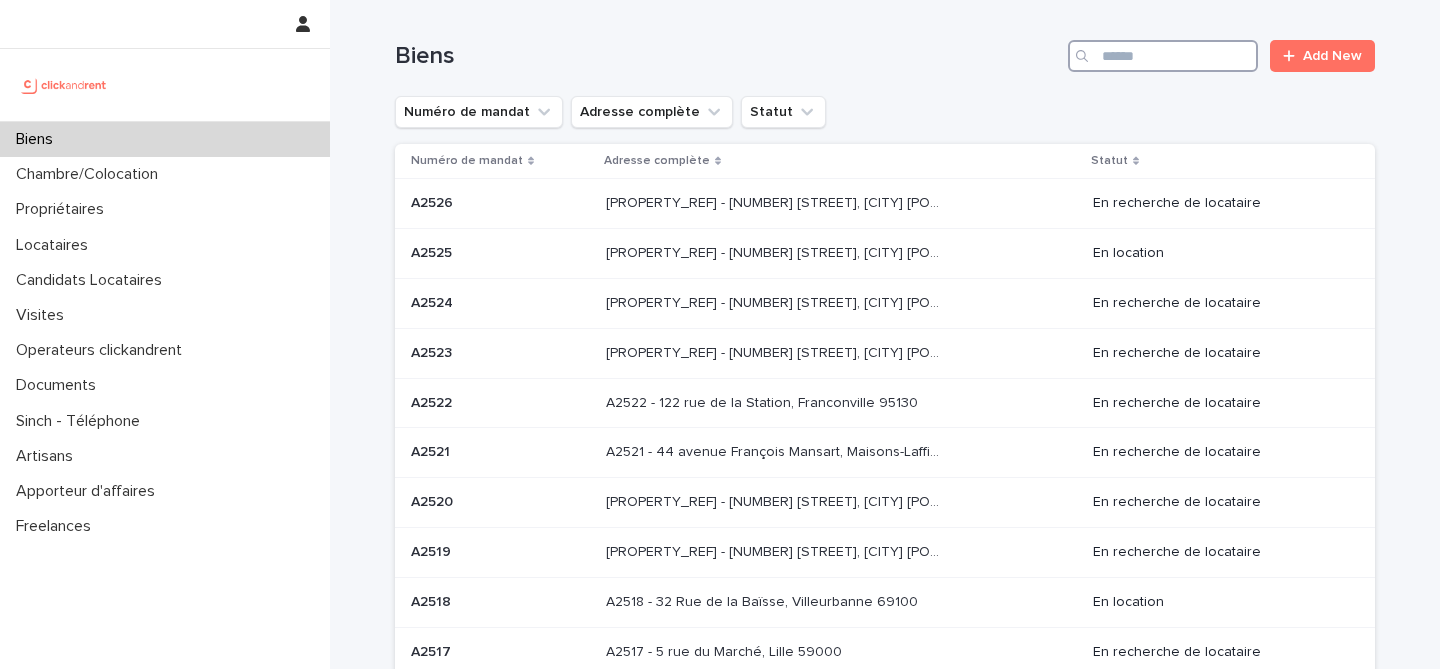 click at bounding box center (1163, 56) 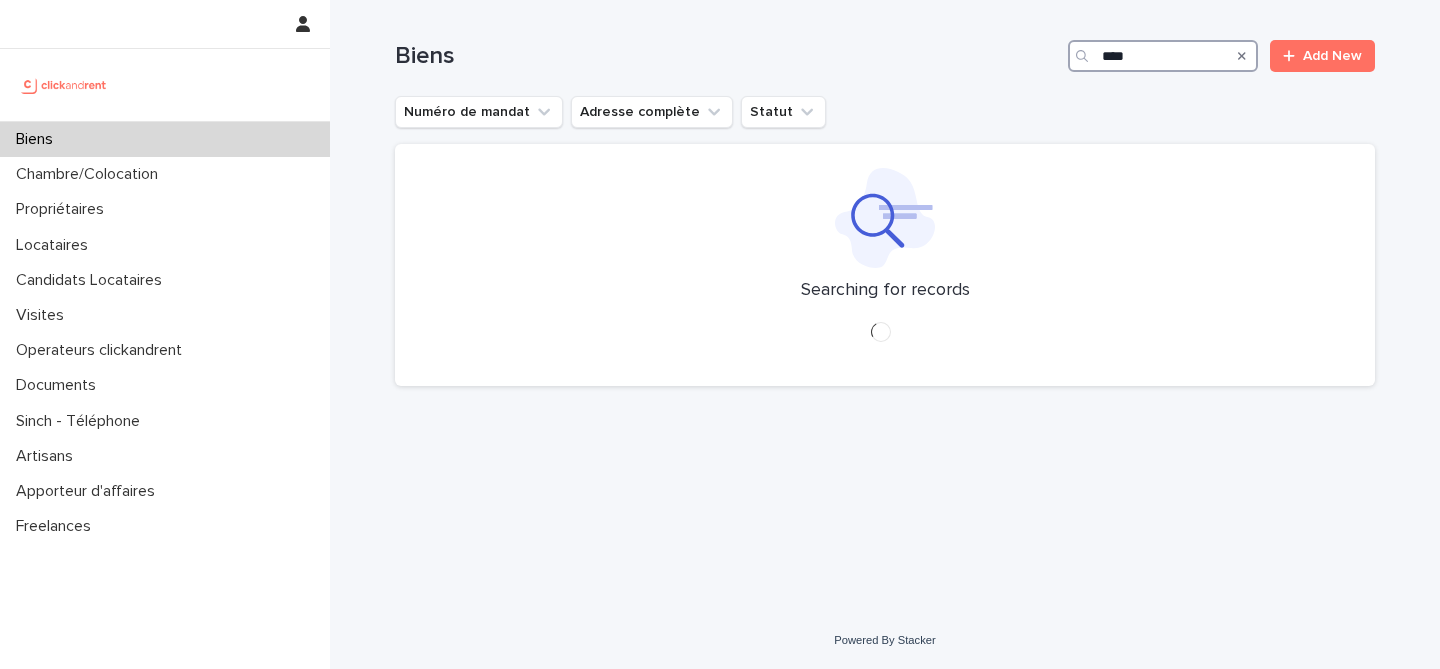 type on "*****" 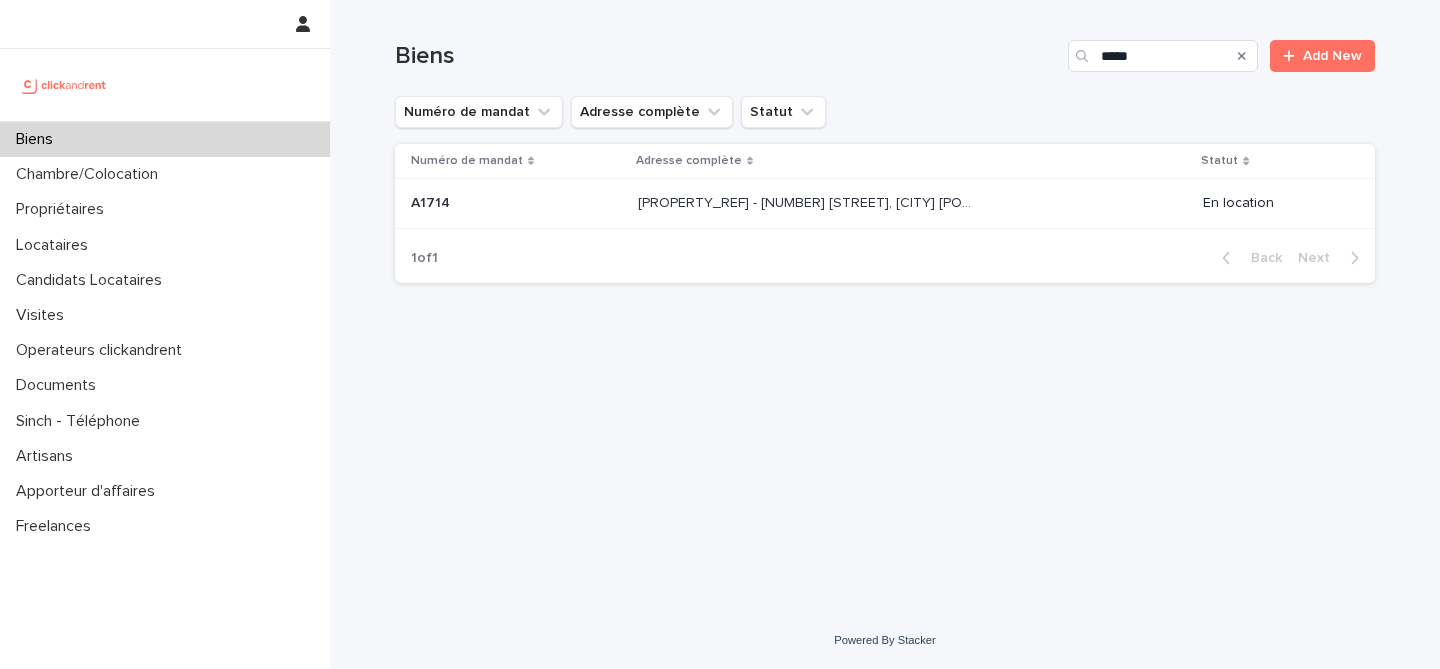 click on "[PROPERTY_REF] - [NUMBER] [STREET], [CITY] [POSTAL_CODE]" at bounding box center (806, 201) 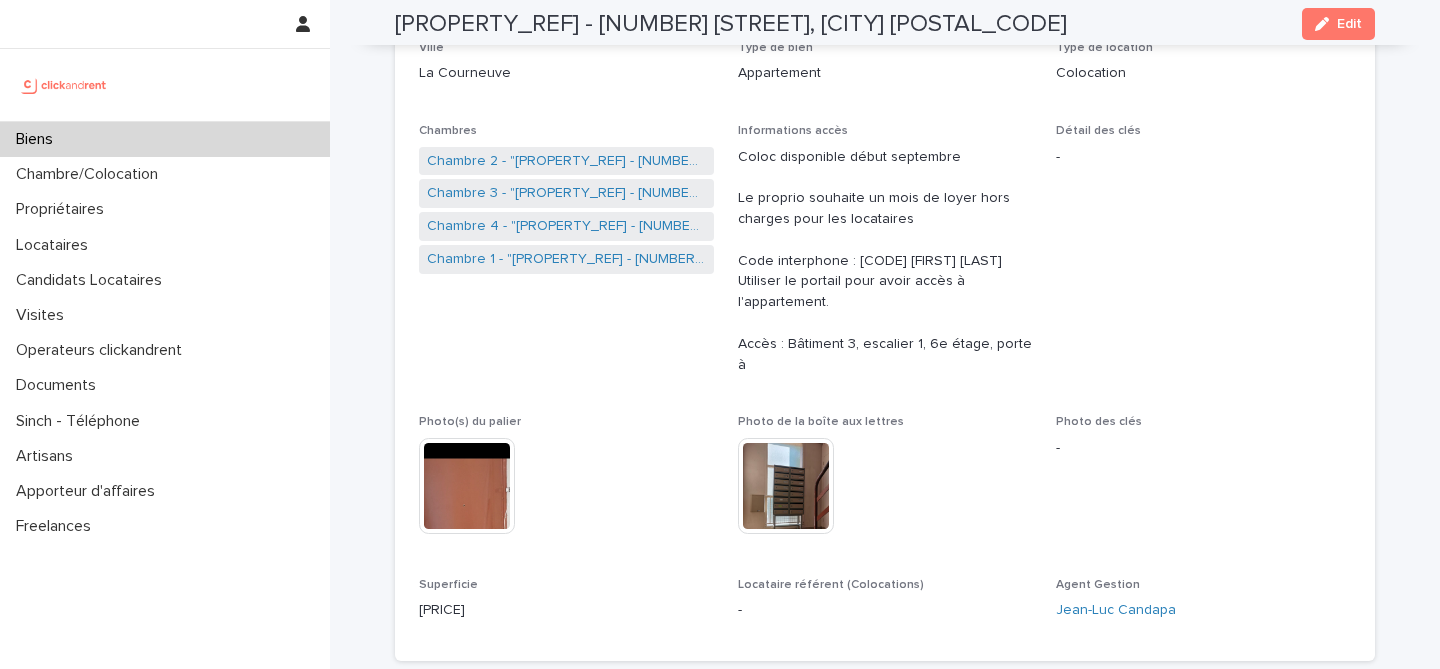 scroll, scrollTop: 0, scrollLeft: 0, axis: both 